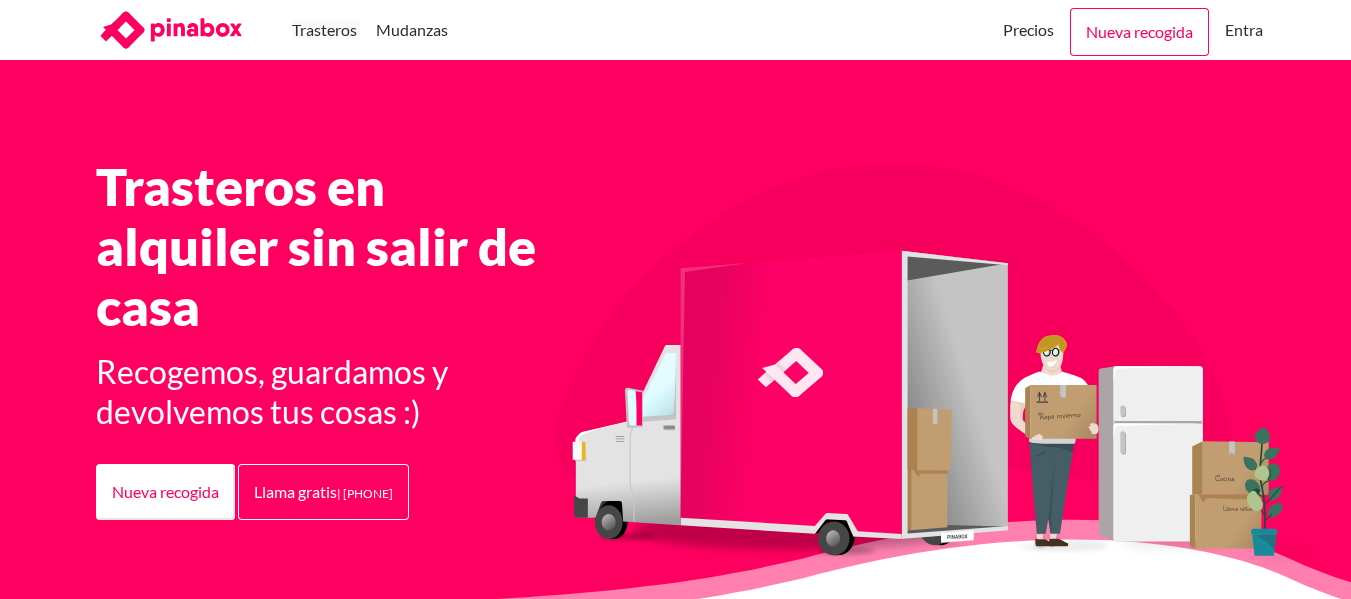 scroll, scrollTop: 0, scrollLeft: 0, axis: both 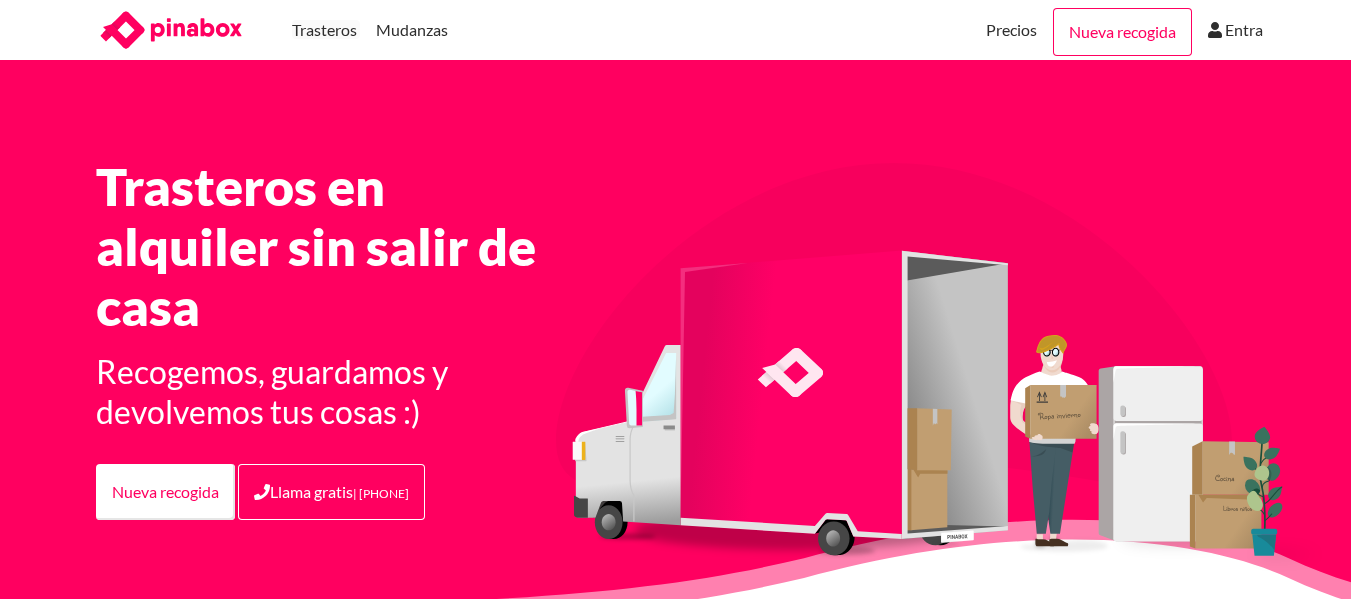 click on "Trasteros
Mudanzas
MENU
Precios
Nueva recogida
Entra" at bounding box center (675, 30) 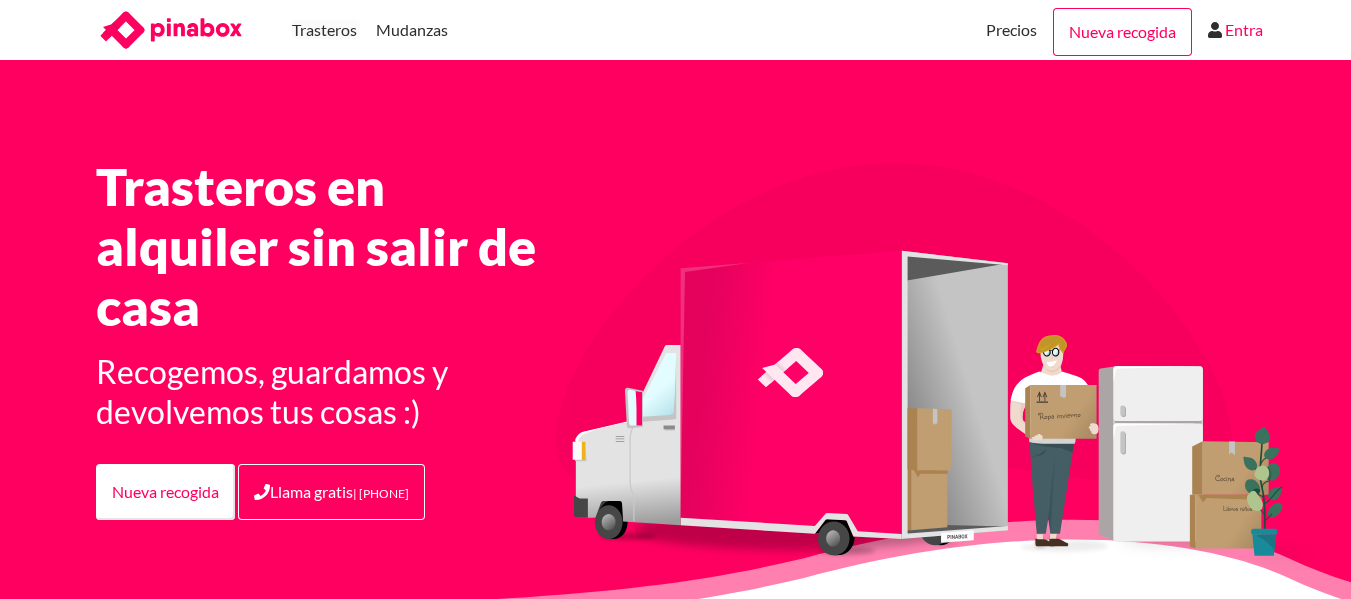 click on "Entra" at bounding box center (1244, 30) 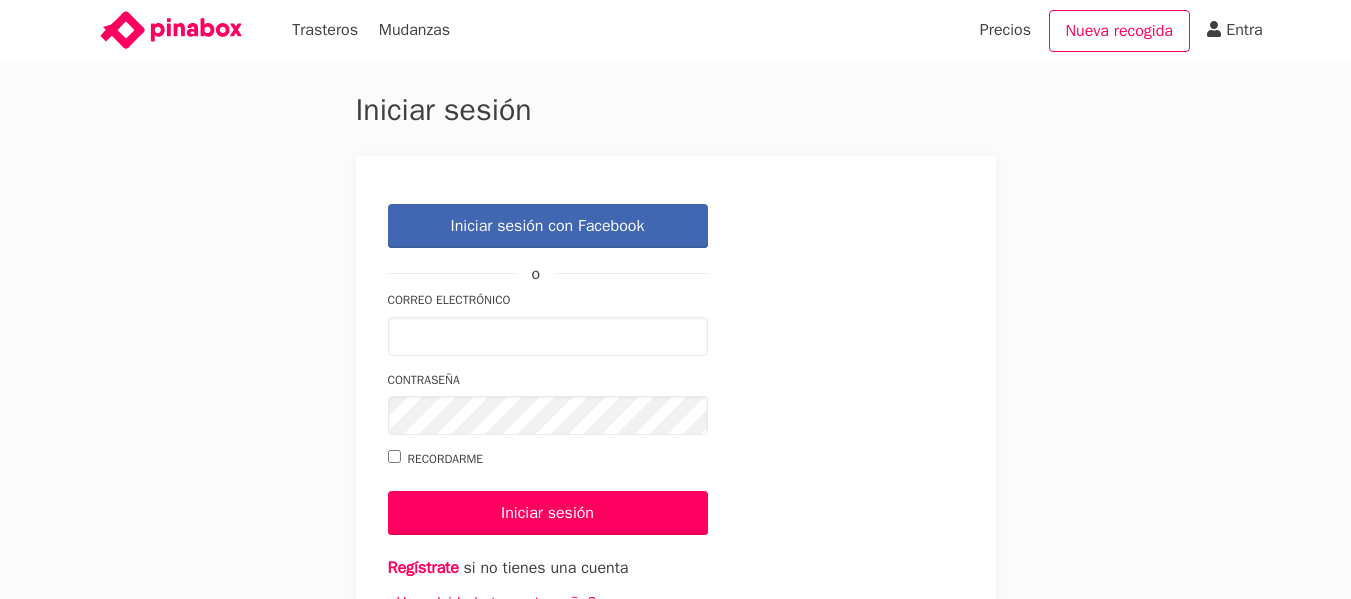 scroll, scrollTop: 0, scrollLeft: 0, axis: both 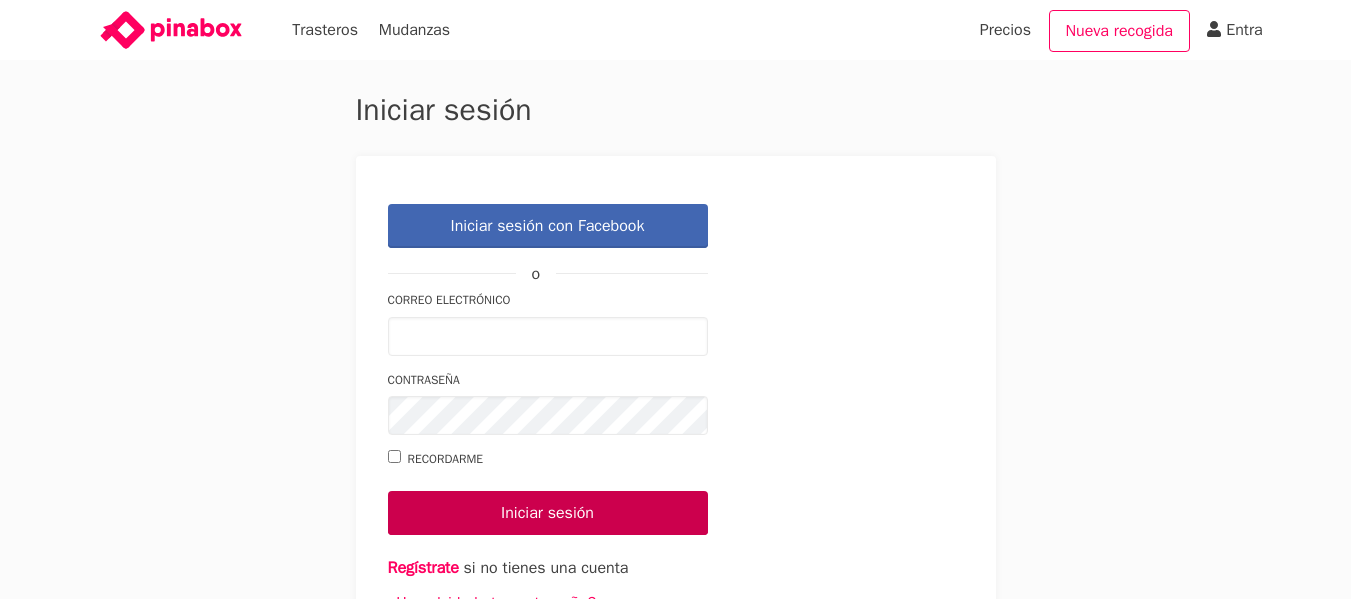 type on "hola@box2boxstorage.com" 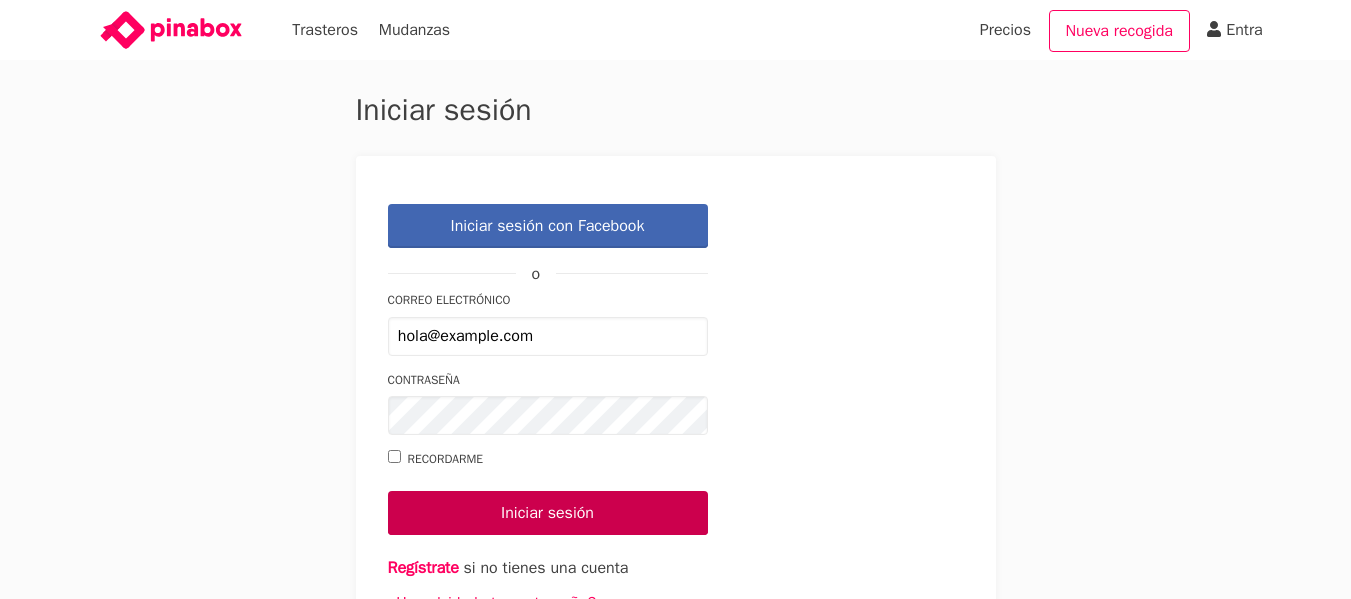 click on "Iniciar sesión" at bounding box center [548, 513] 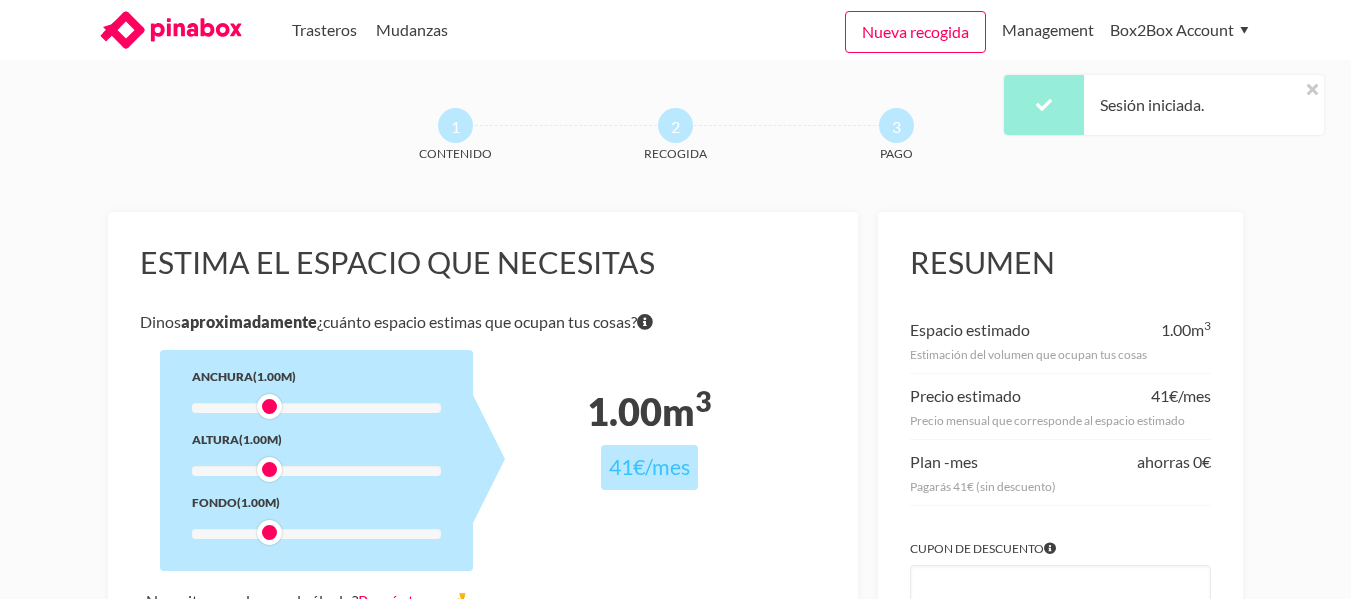 scroll, scrollTop: 0, scrollLeft: 0, axis: both 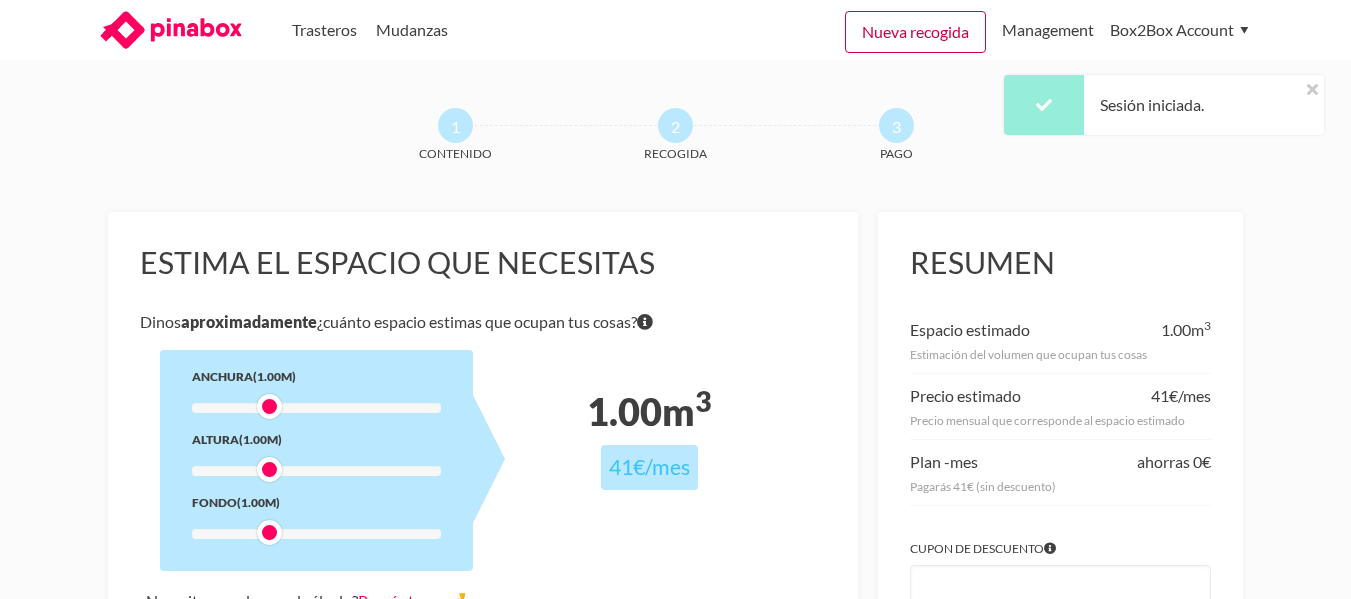 click on "Nueva recogida" at bounding box center (915, 32) 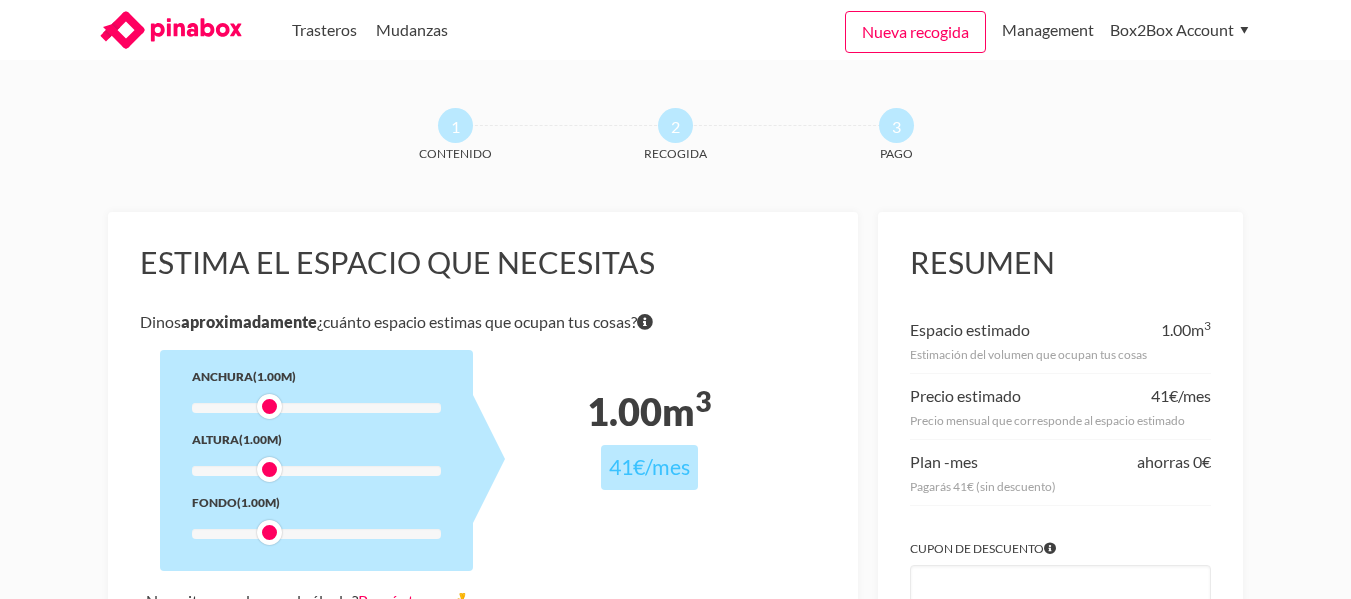 scroll, scrollTop: 0, scrollLeft: 0, axis: both 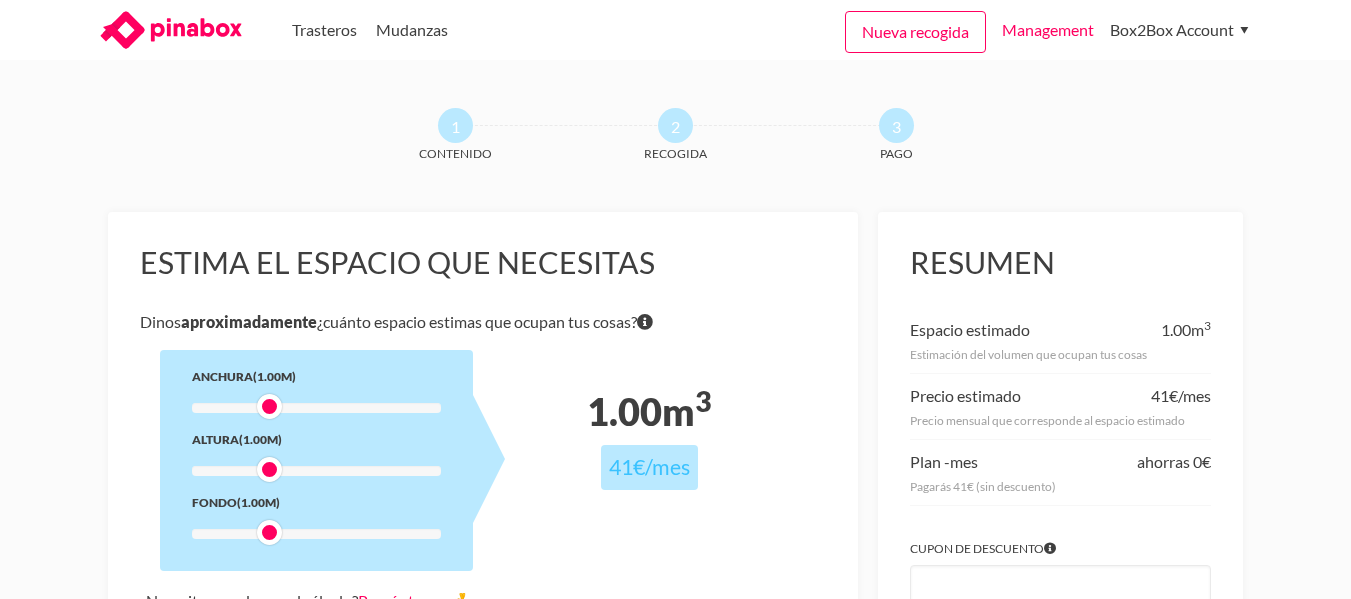click on "Management" at bounding box center [1048, 30] 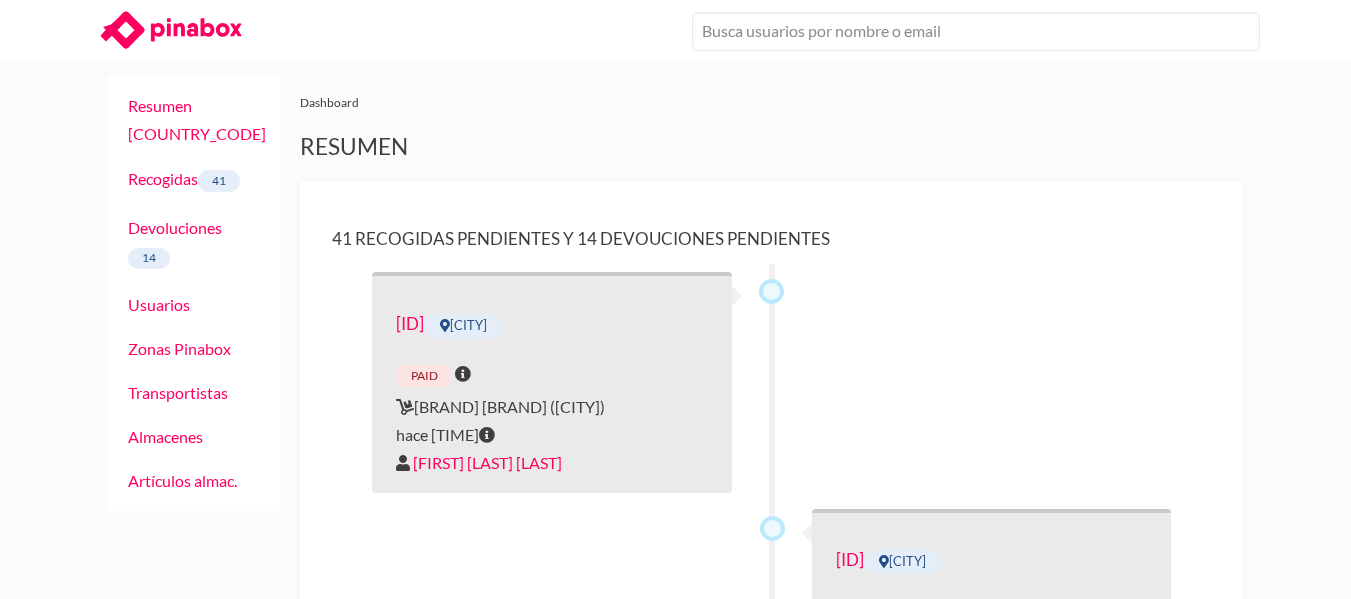 scroll, scrollTop: 0, scrollLeft: 0, axis: both 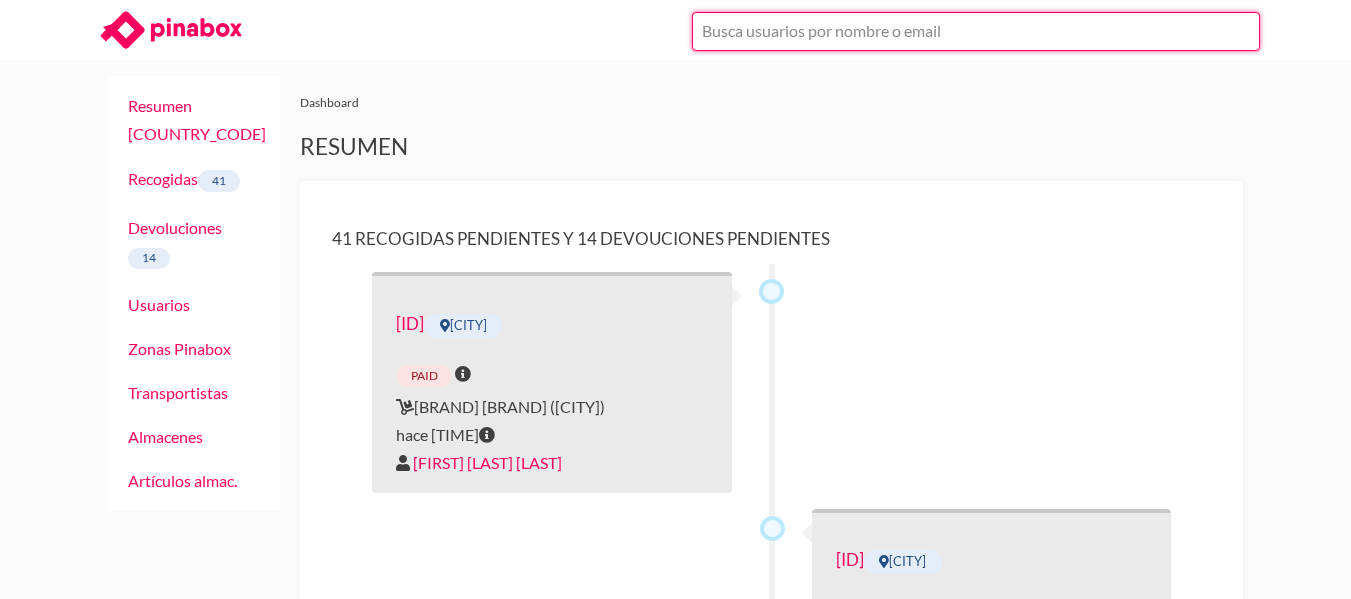 click at bounding box center [976, 31] 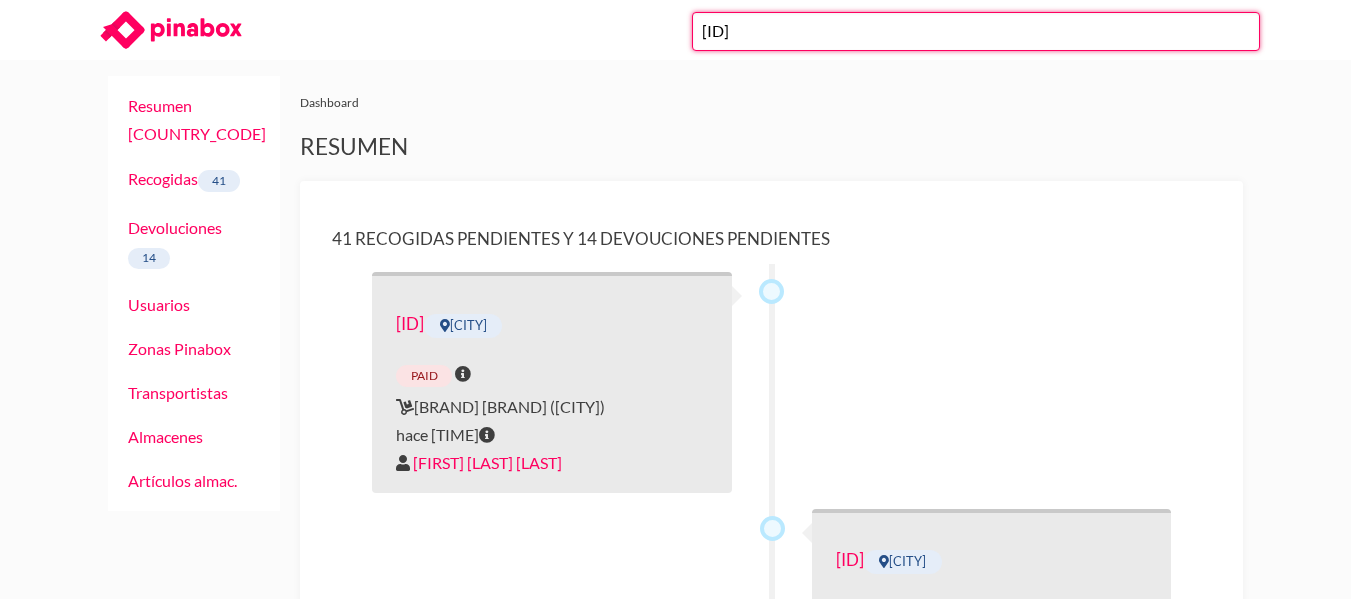 type on "[ID]" 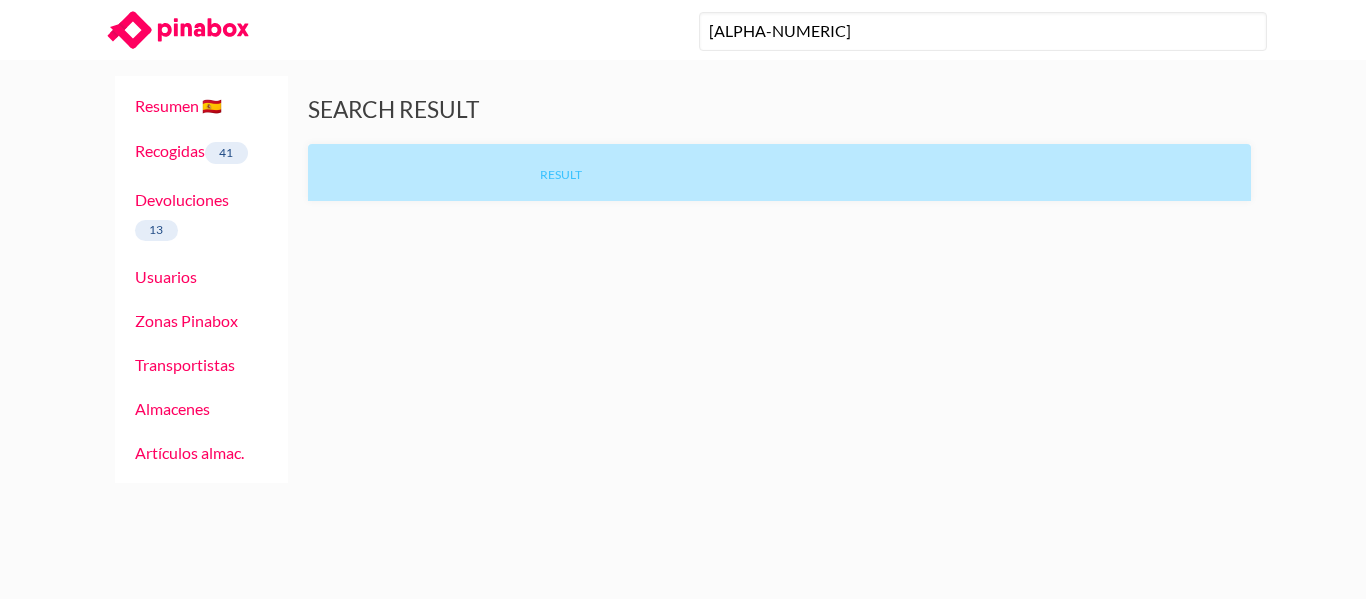 scroll, scrollTop: 0, scrollLeft: 0, axis: both 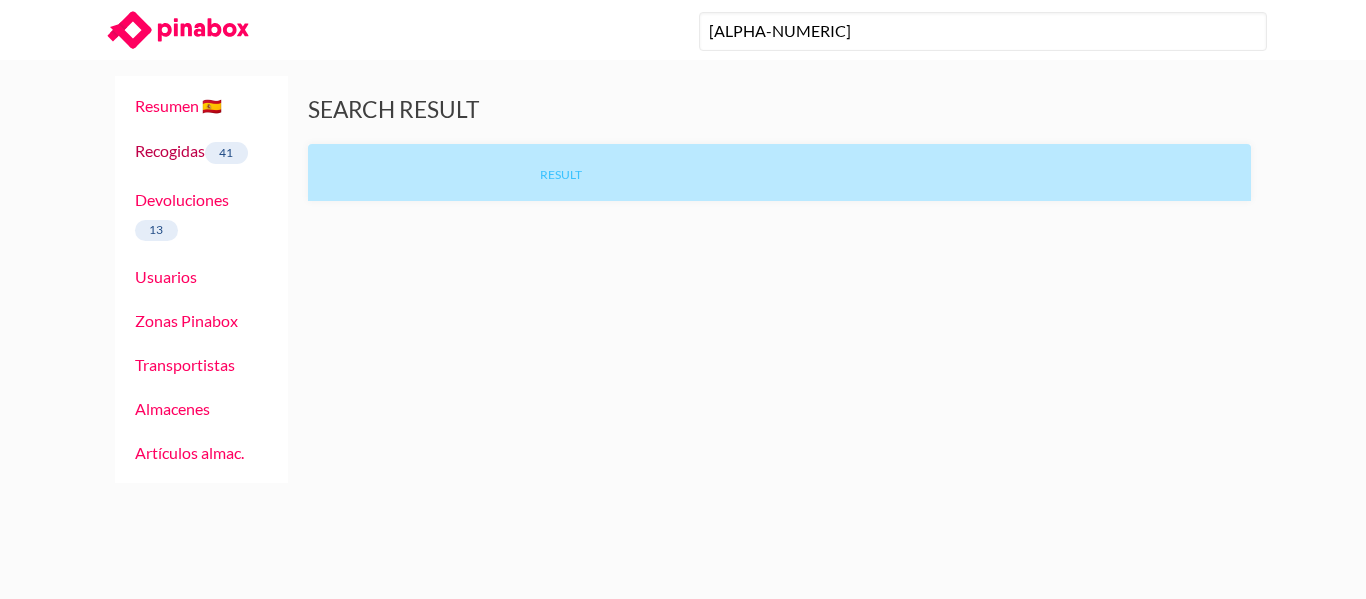 click on "Recogidas
[NUMBER]" at bounding box center (191, 150) 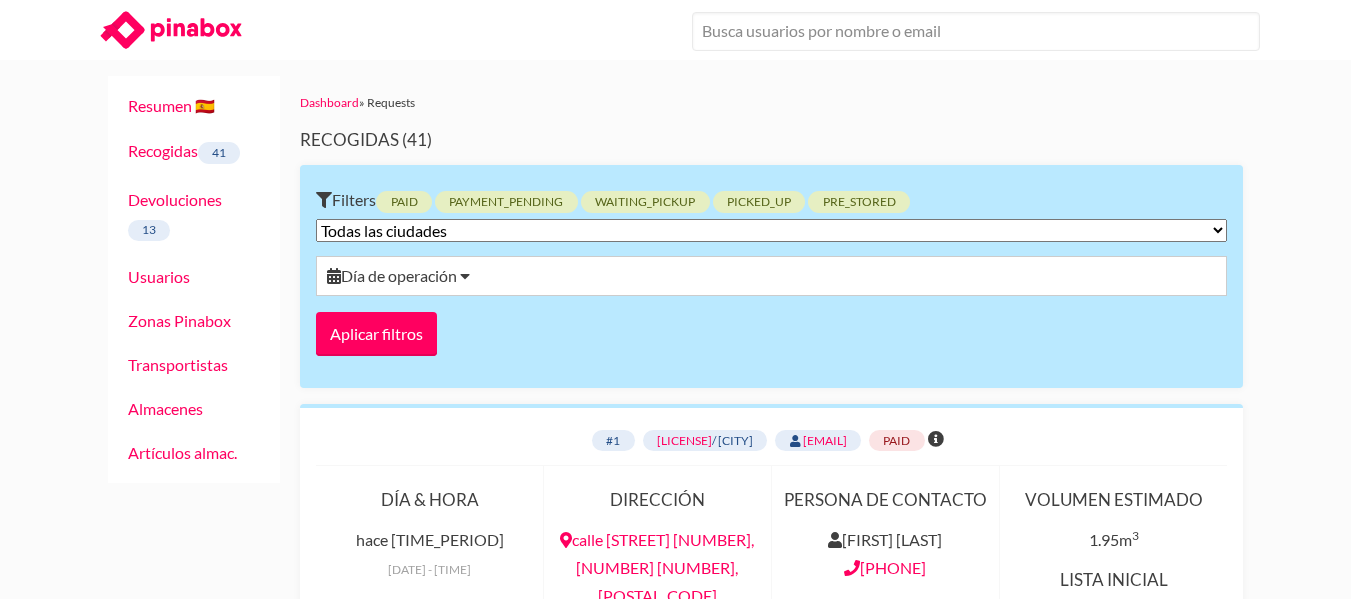 scroll, scrollTop: 0, scrollLeft: 0, axis: both 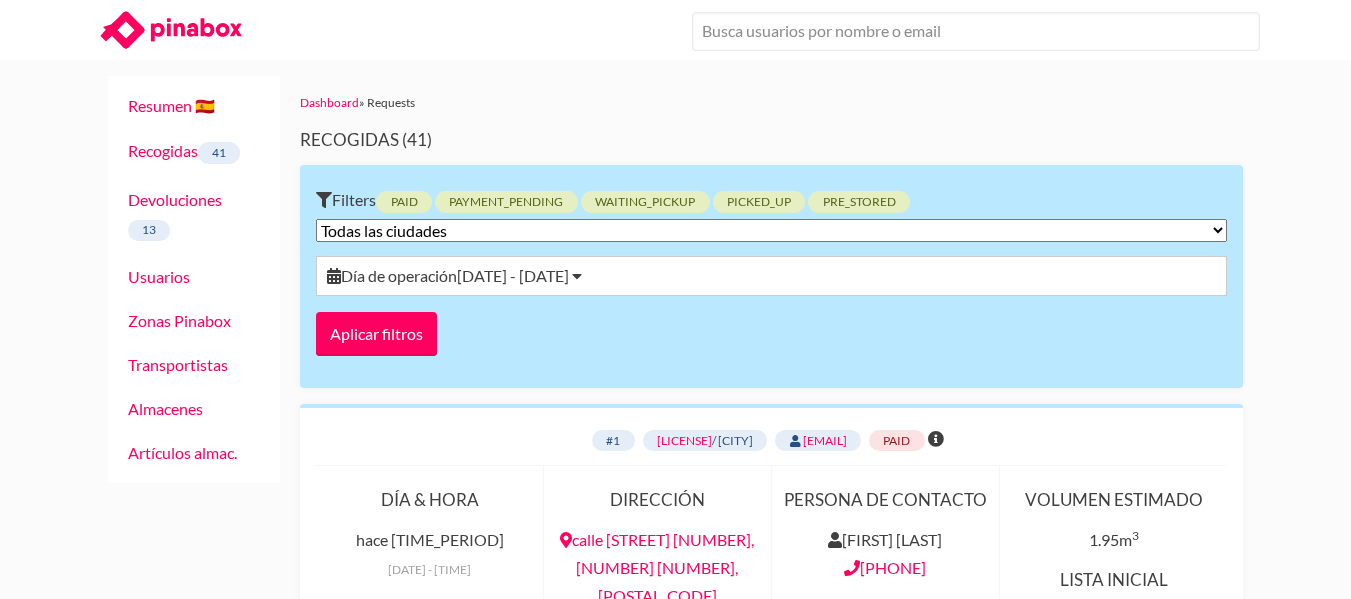 click on "Dashboard  » Requests
Recogidas
(41)
Filters
paid
payment_pending
waiting_pickup
picked_up
pre_stored
Todas las ciudades Málaga
Madrid
Sevilla
Día de operación
May 10, 2025 - September 7, 2025
initial
items_added
contact_added
paid
payment_pending
waiting_pickup
picked_up
stored
canceled_by_user
canceled_by_us
missed
pre_stored
Aplicar filtros
#1
R4016U1880
/ Madrid
office@pablosainzvillegas.com
paid
Día & Hora
hace más de 1 año
6/03/2024 - 12:00 PM
Dirección
calle Santa Clara 2, 3 der, 2, 28013
Persona de contacto
Sara Arias Cano
603834132
Volumen estimado
1.95m 3
Lista inicial
Edit list
Almacén de destino
Add storage
Transportista
Box 2 Box España (transporte interno)" at bounding box center [771, 9901] 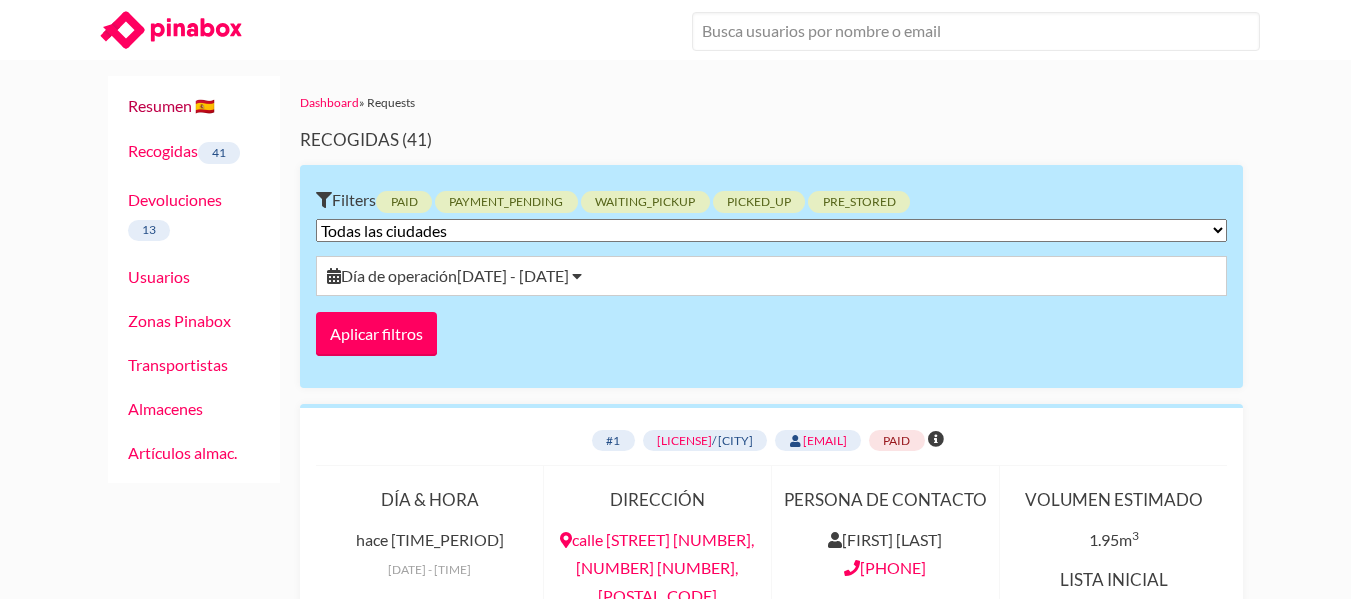 click on "Resumen 🇪🇸" at bounding box center [171, 105] 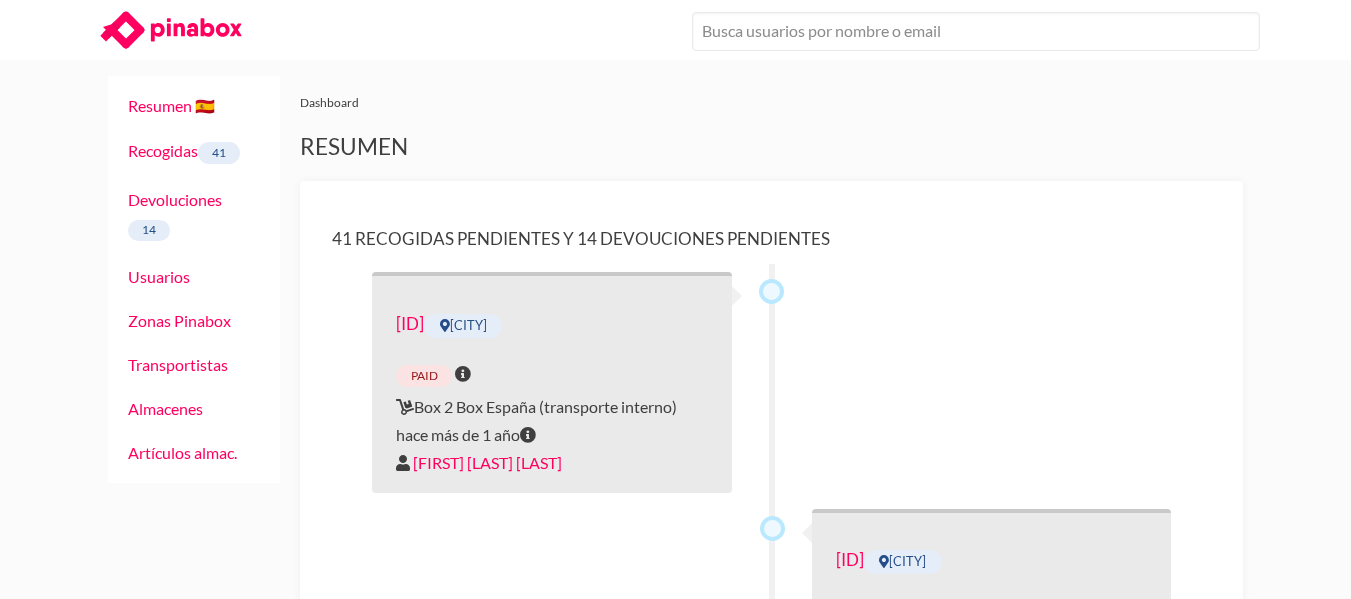scroll, scrollTop: 0, scrollLeft: 0, axis: both 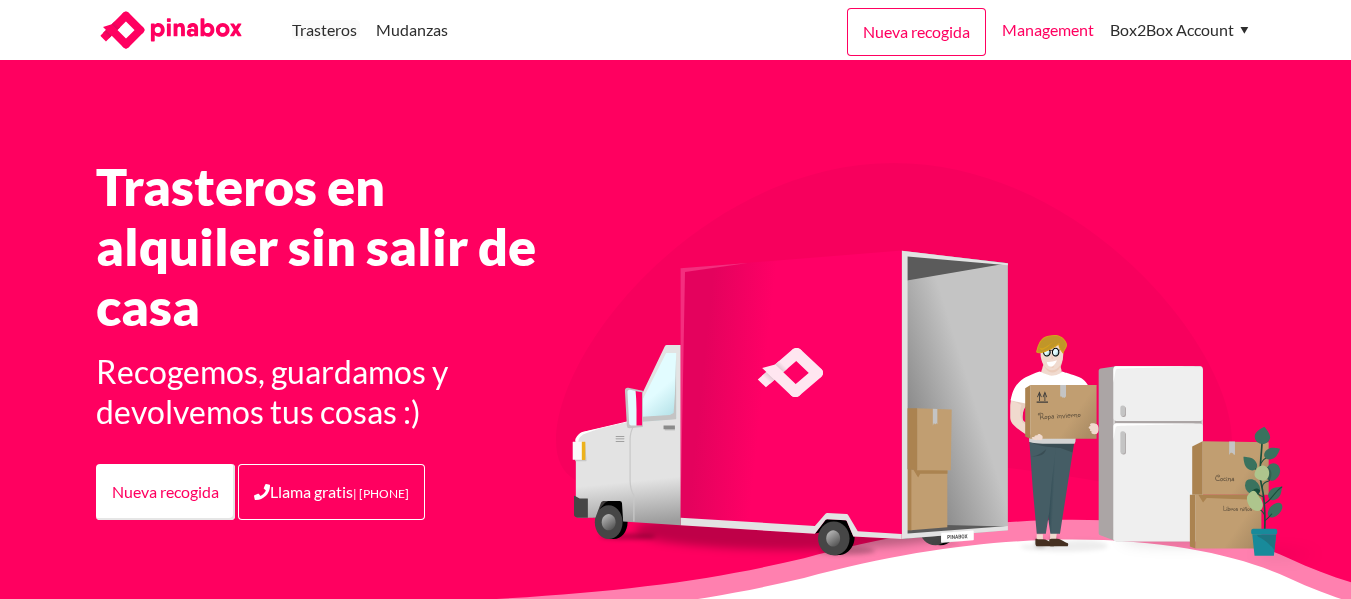 click on "Management" at bounding box center (1048, 30) 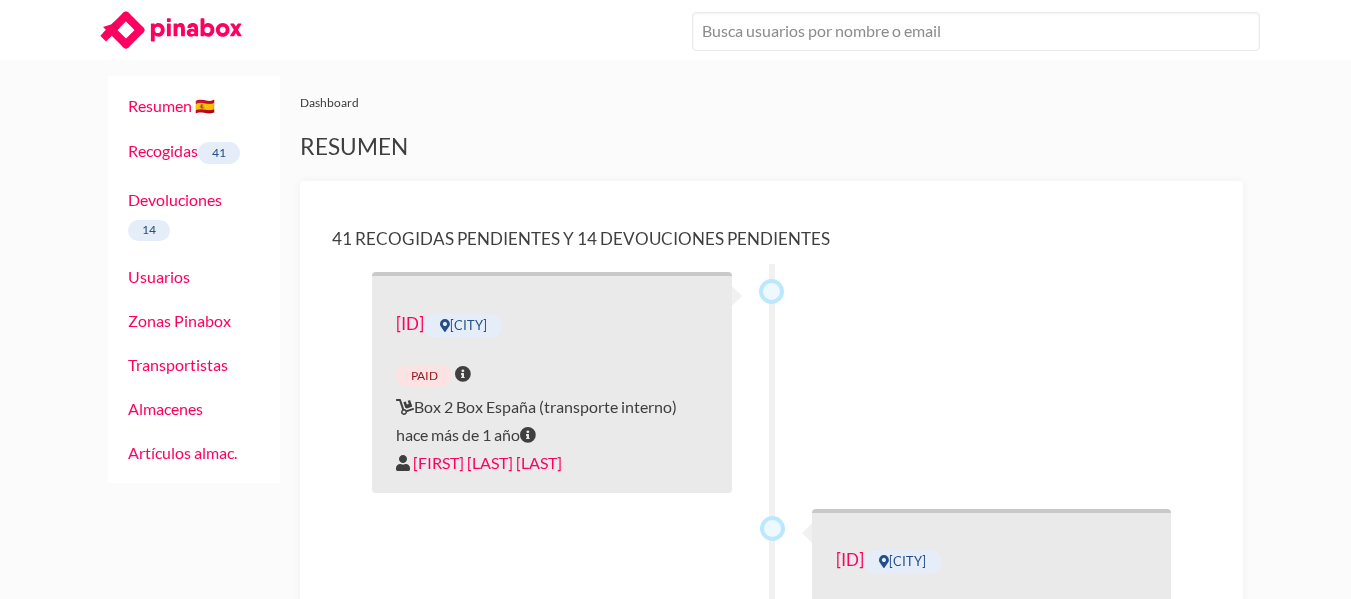 scroll, scrollTop: 0, scrollLeft: 0, axis: both 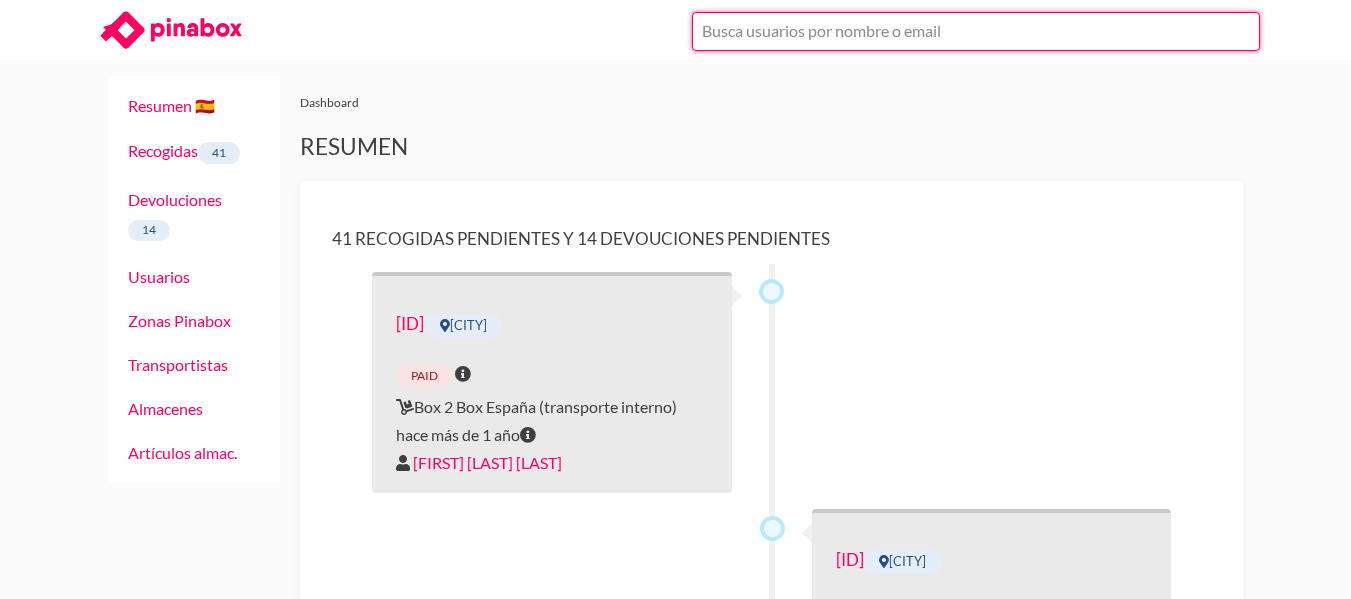 click at bounding box center (976, 31) 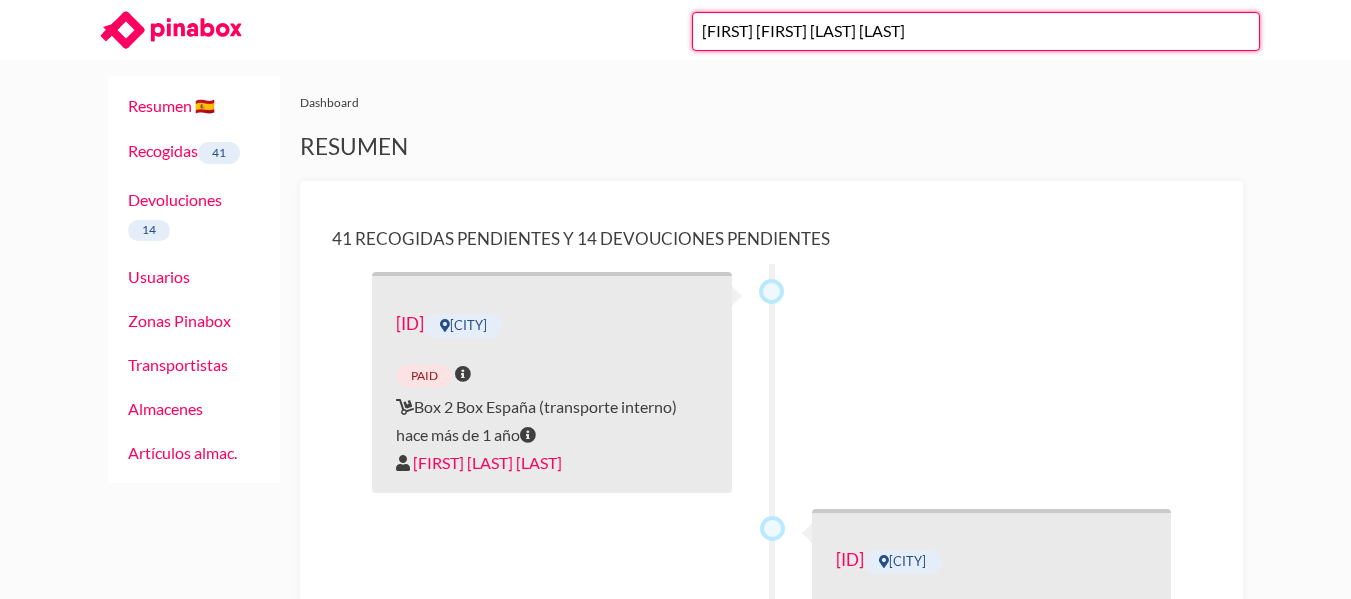 type on "[FIRST] [FIRST] [LAST] [LAST]" 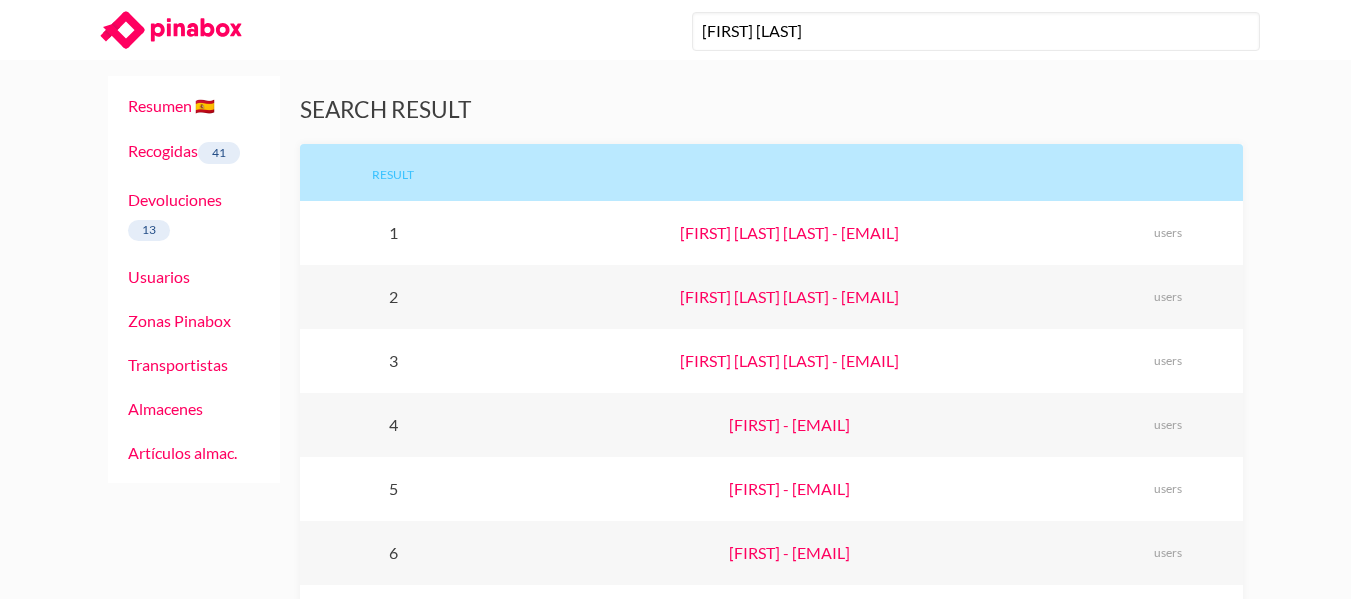 scroll, scrollTop: 0, scrollLeft: 0, axis: both 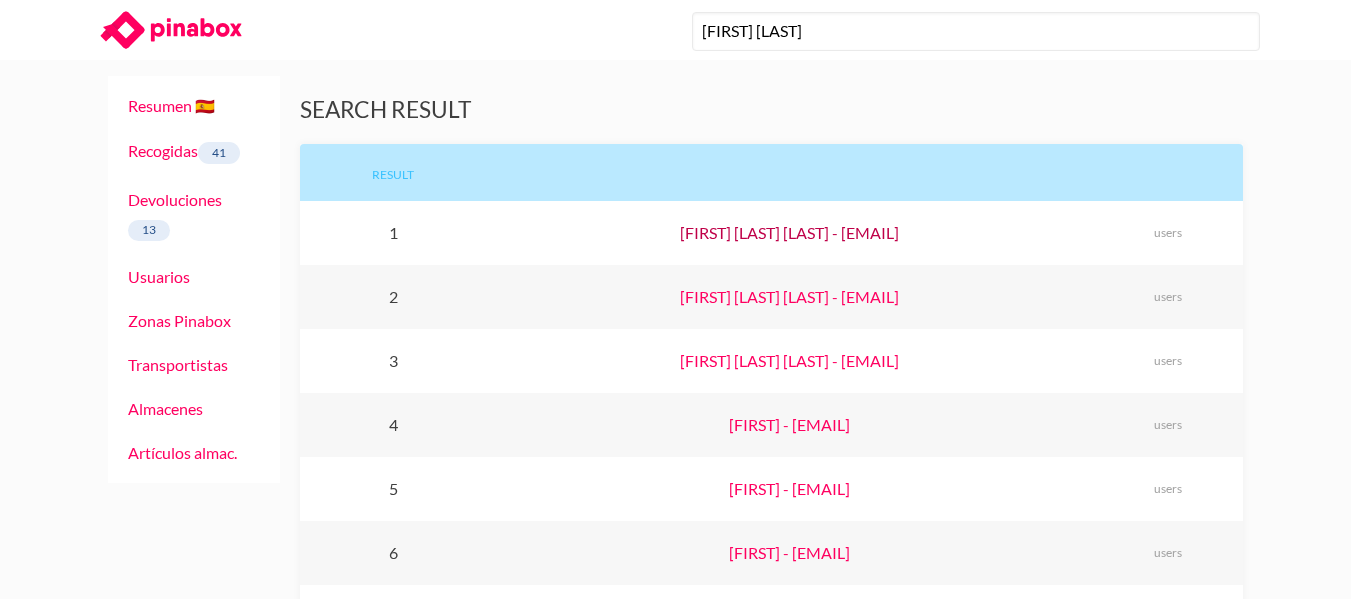 click on "José Juan Dapena Villamil - jaijodv@gmail.com" at bounding box center (789, 232) 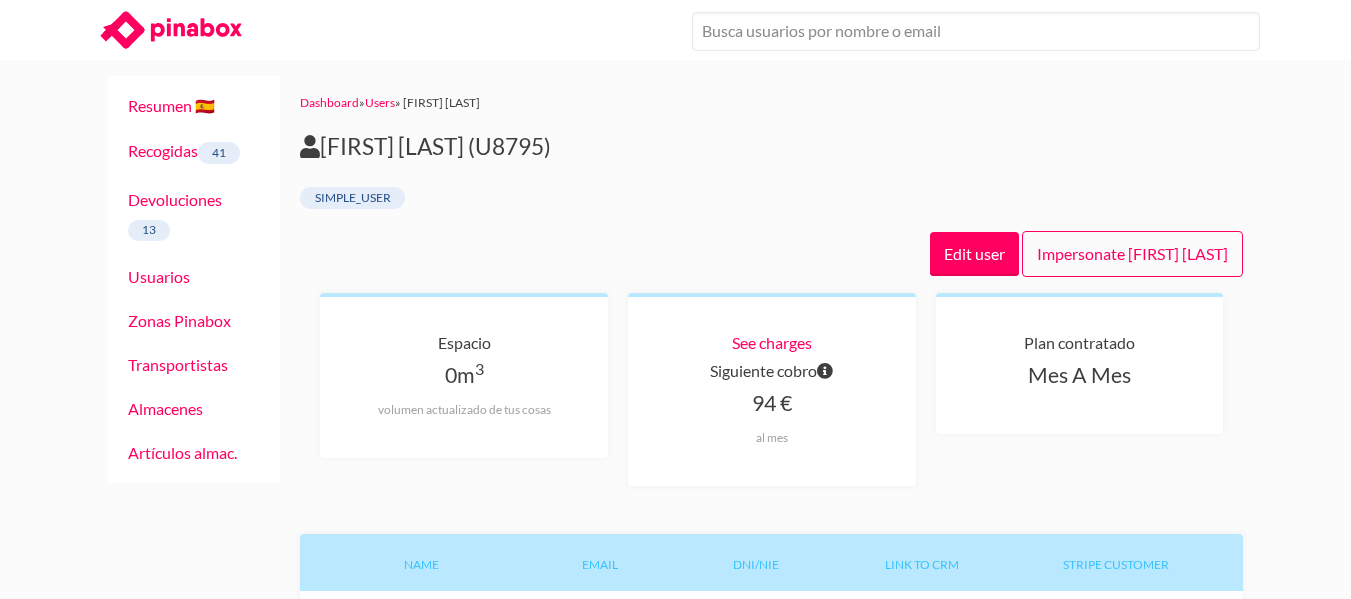 scroll, scrollTop: 0, scrollLeft: 0, axis: both 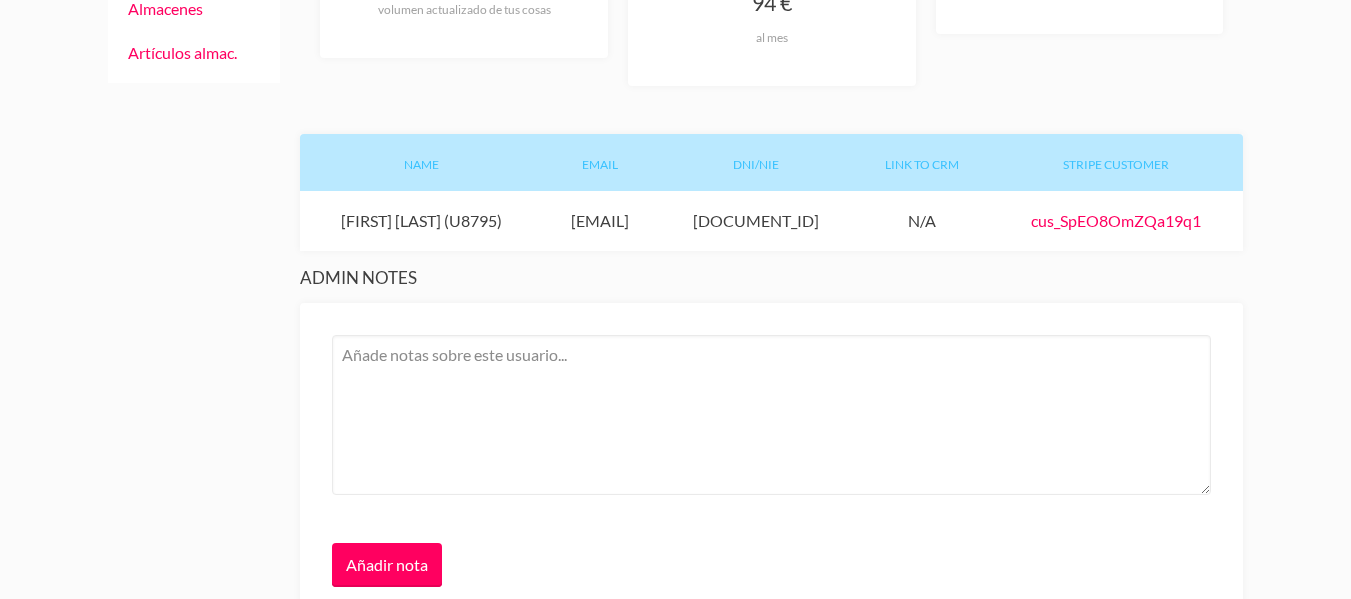 drag, startPoint x: 591, startPoint y: 236, endPoint x: 739, endPoint y: 242, distance: 148.12157 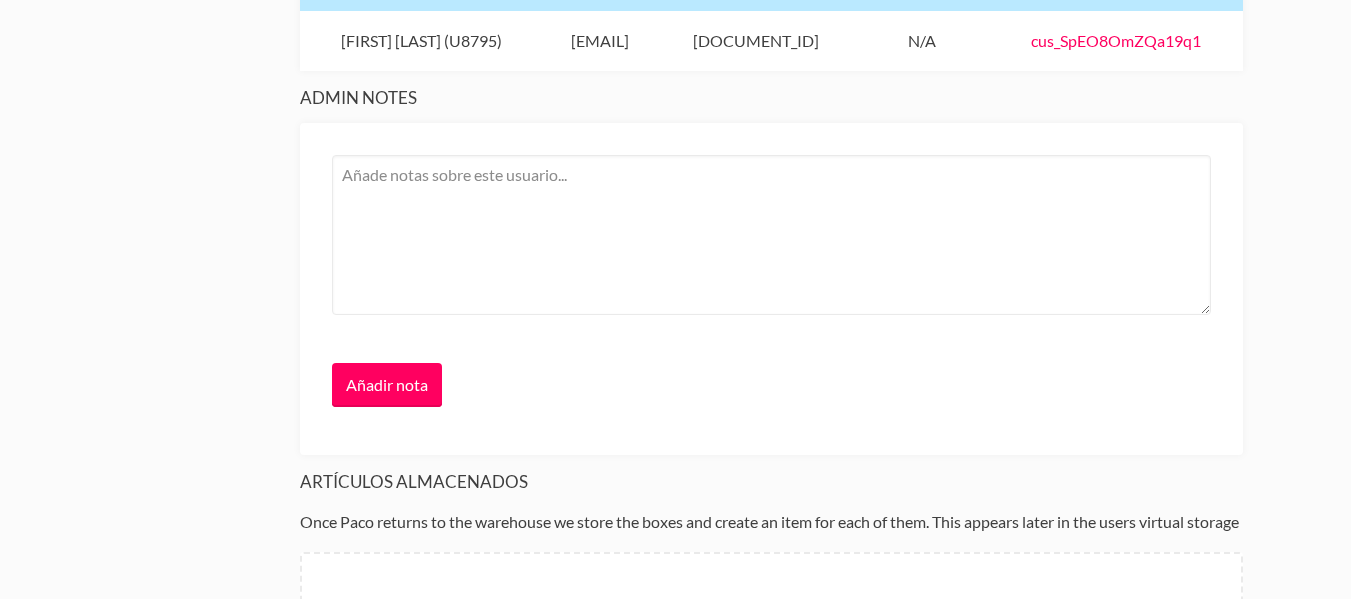 scroll, scrollTop: 600, scrollLeft: 0, axis: vertical 